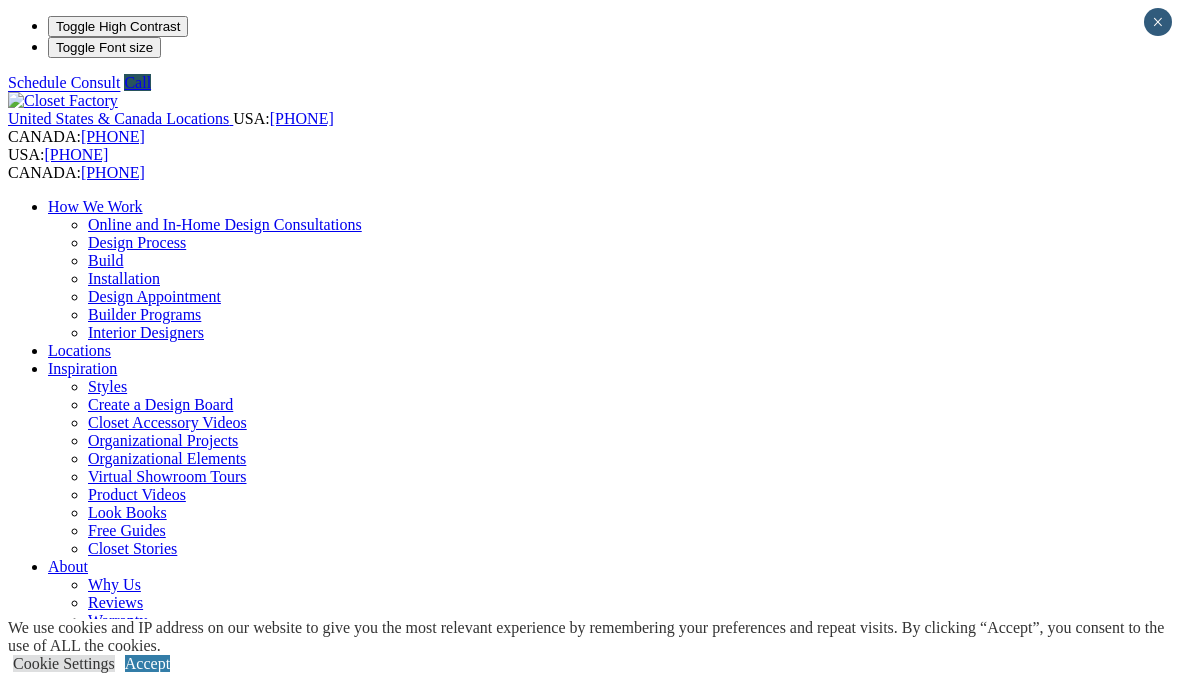 scroll, scrollTop: 0, scrollLeft: 0, axis: both 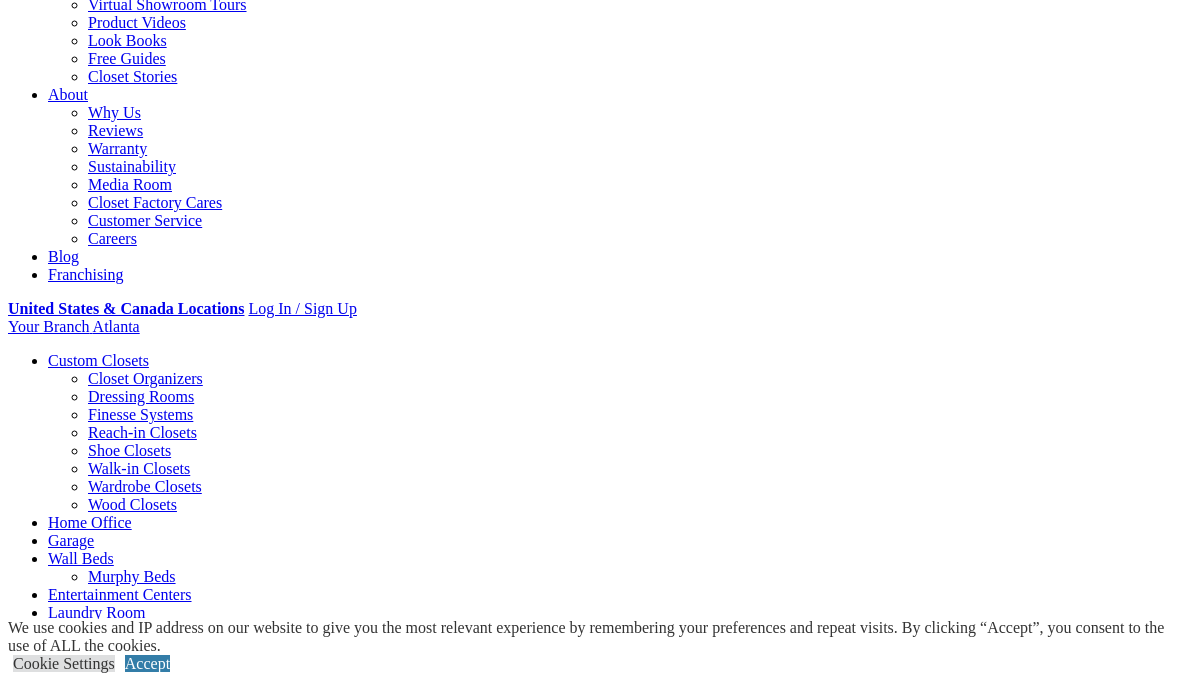 click on "Accept" at bounding box center [147, 663] 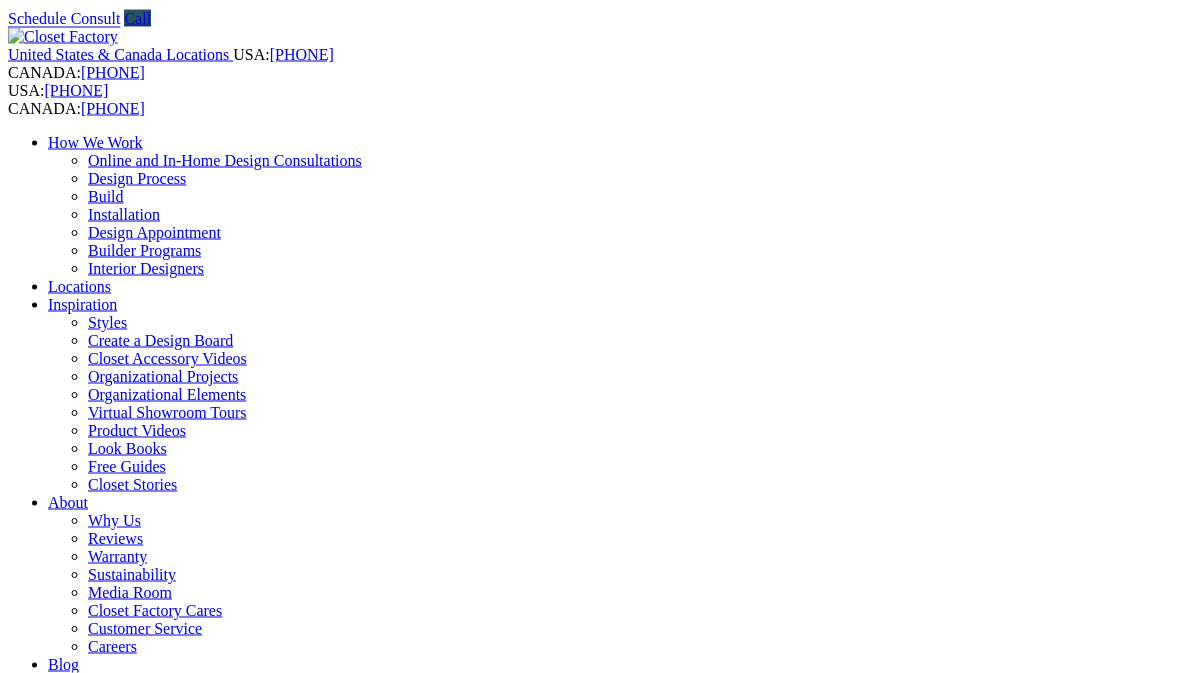 scroll, scrollTop: 0, scrollLeft: 0, axis: both 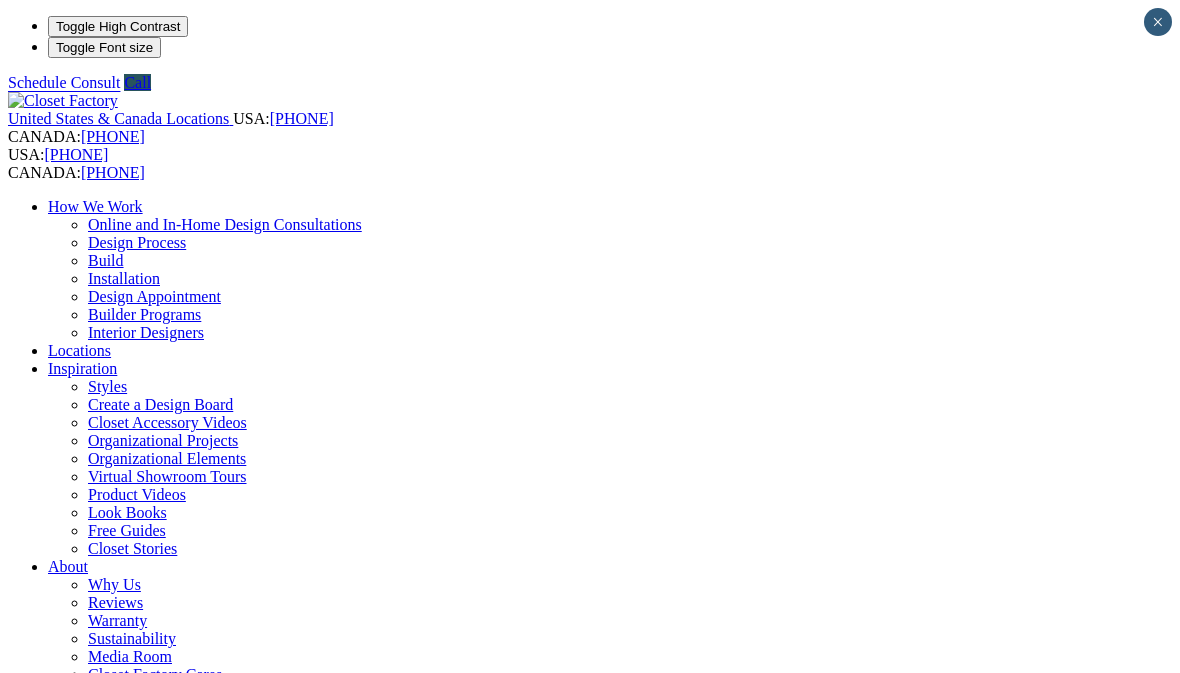 click on "Schedule a Free Consult" at bounding box center (86, 1352) 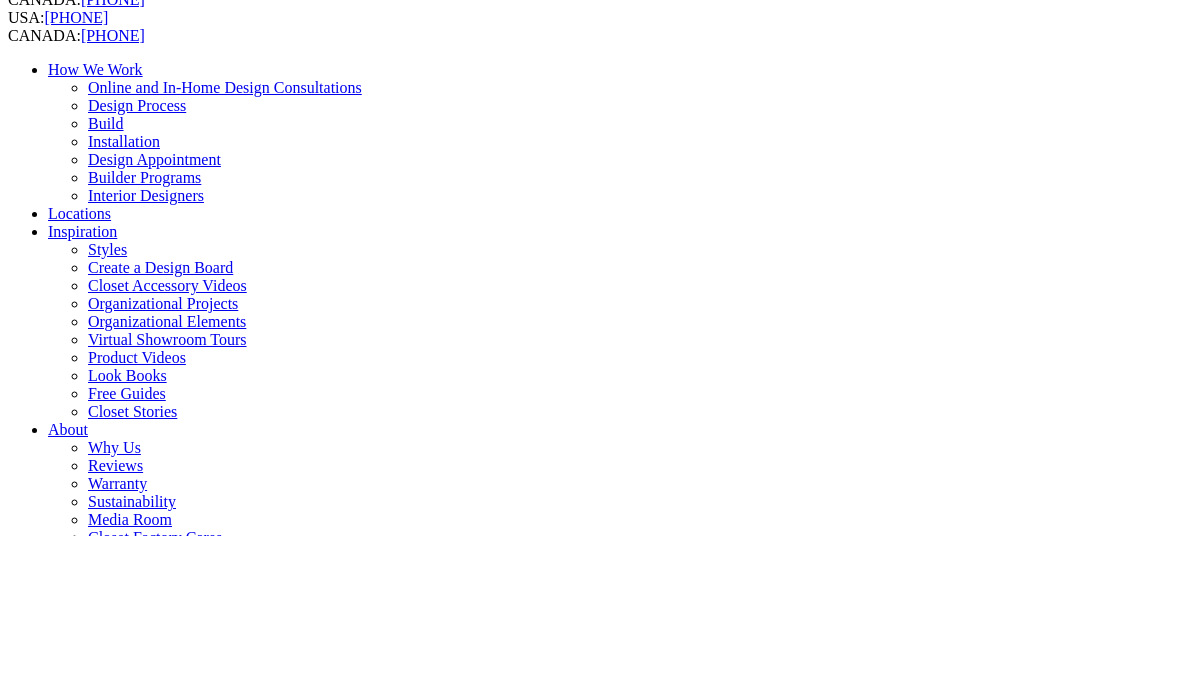 type on "*******" 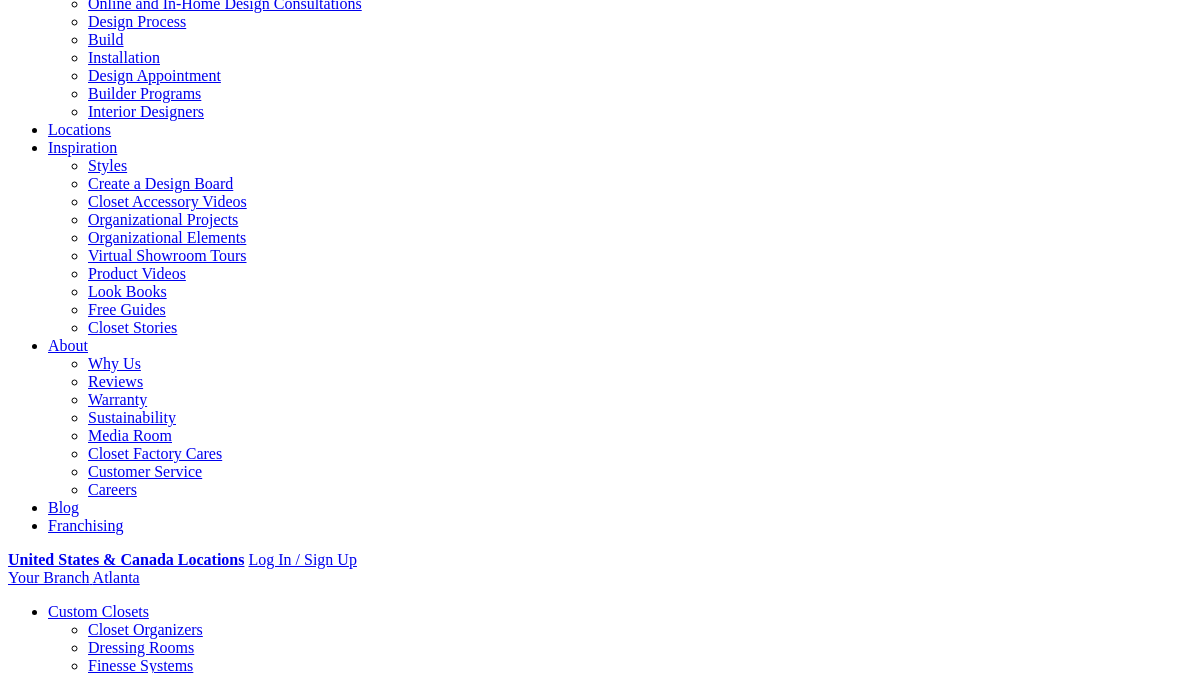select on "**" 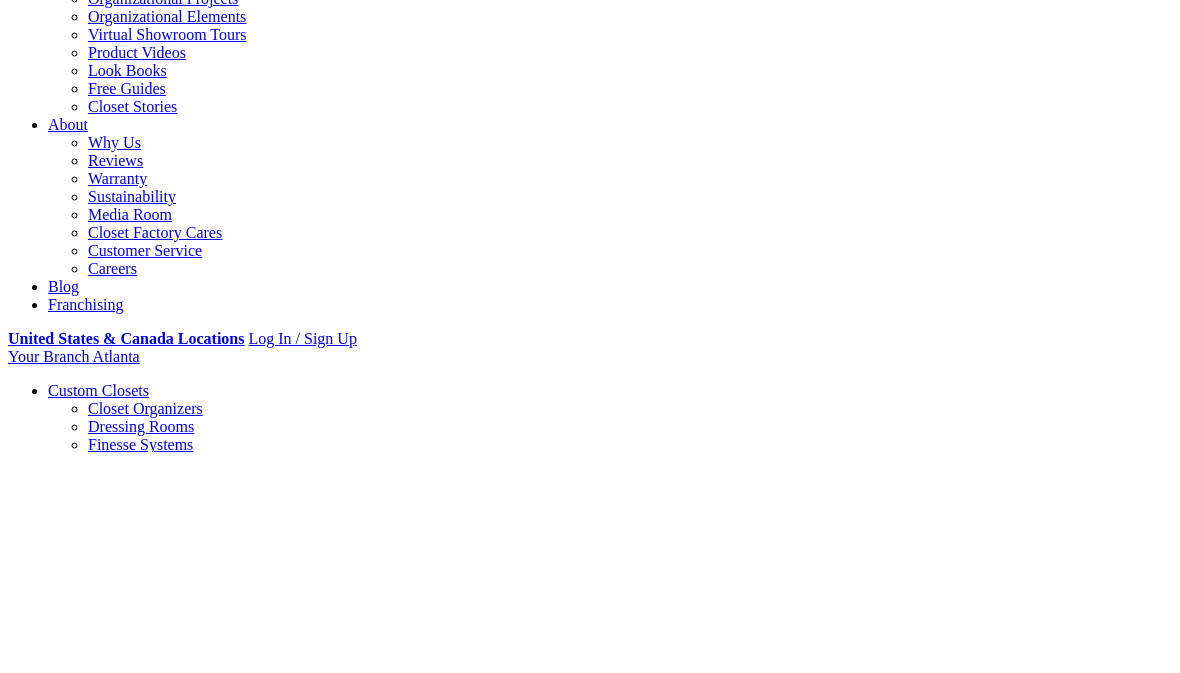 type on "*****" 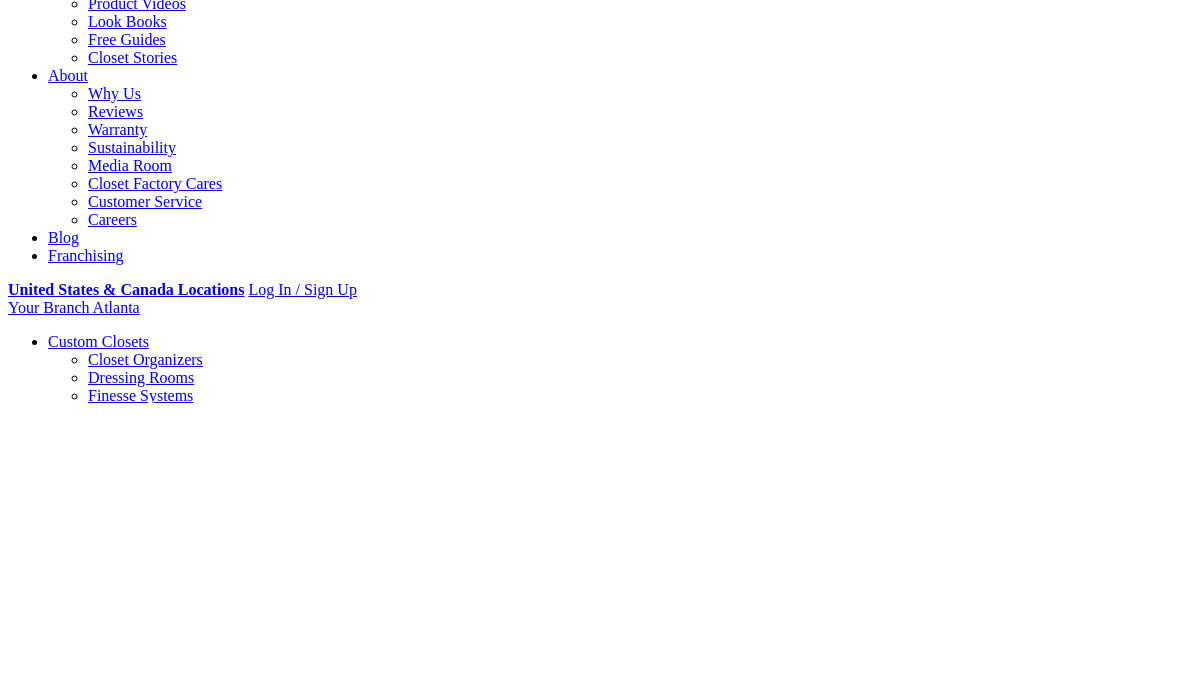 type on "**********" 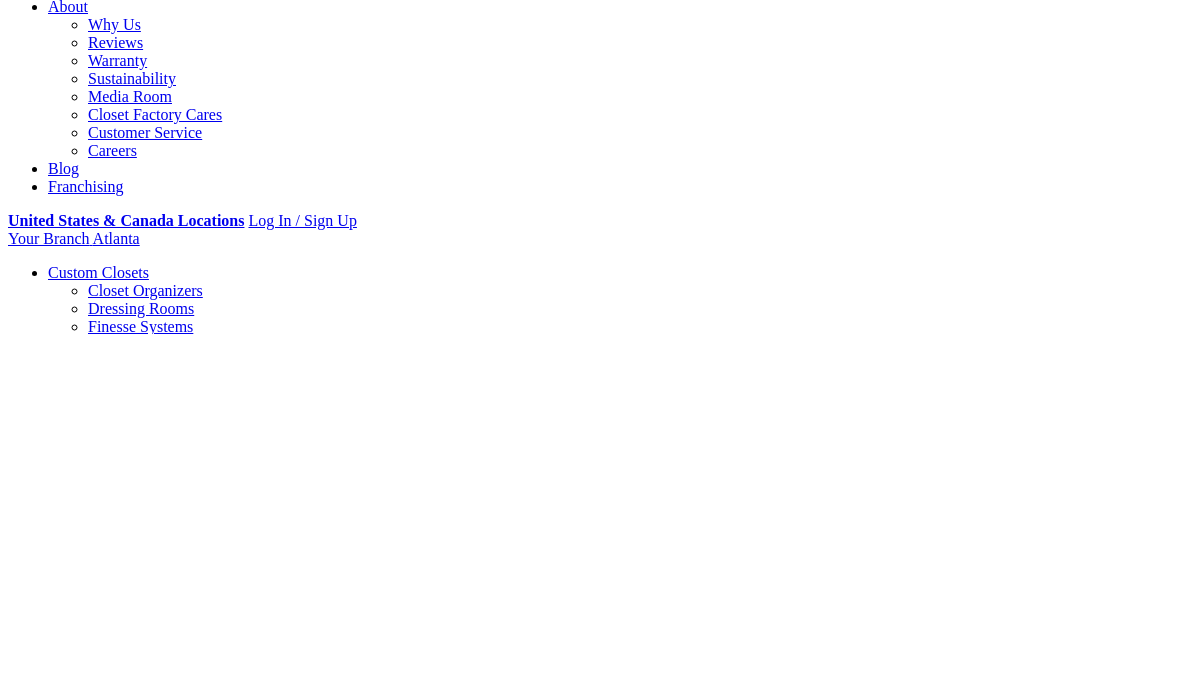 type on "**********" 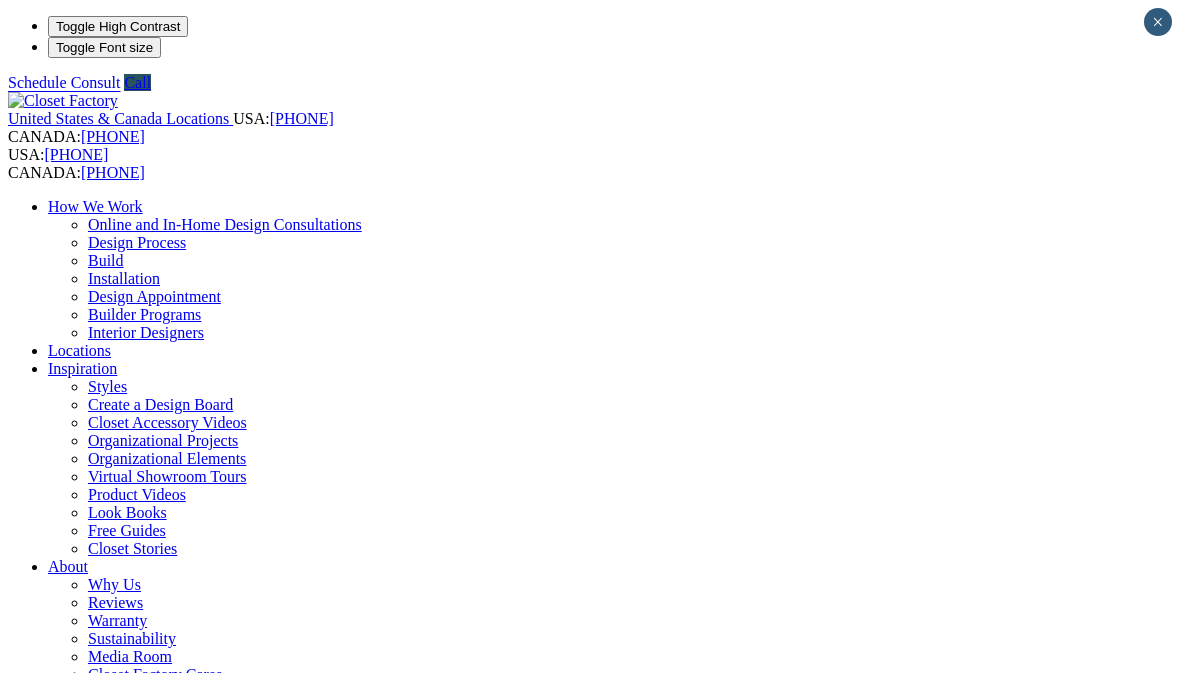 scroll, scrollTop: 0, scrollLeft: 0, axis: both 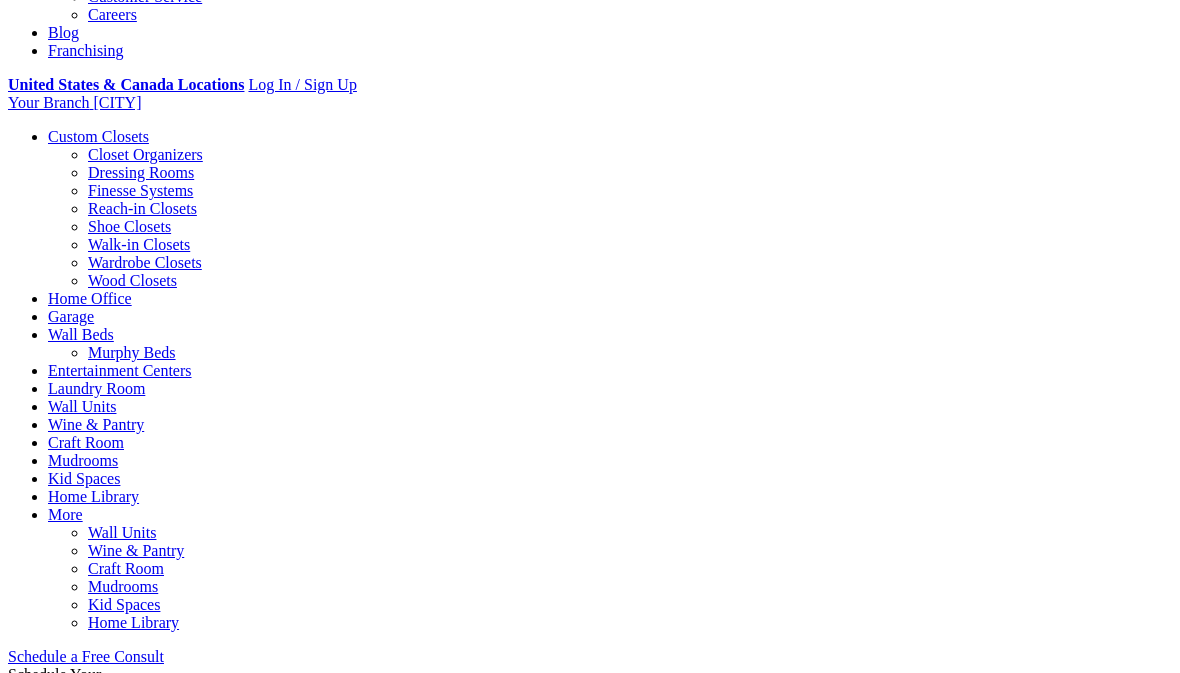 click on "Your Branch
[CITY]
ZIP code
*" at bounding box center [590, 103] 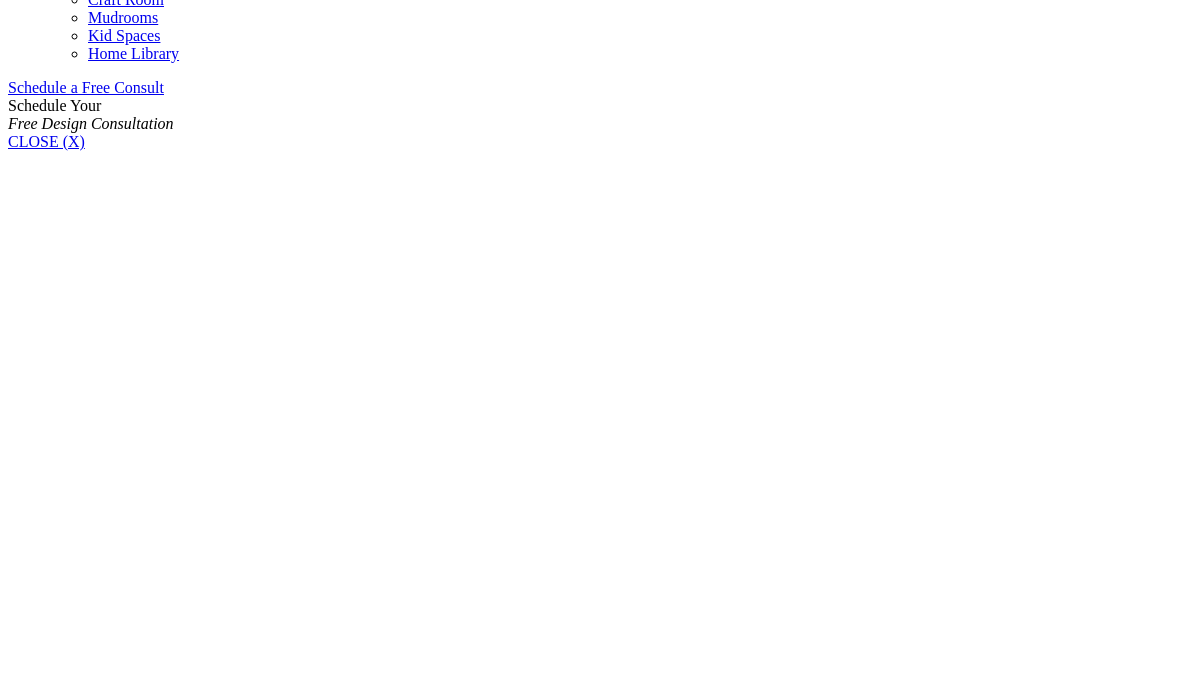 scroll, scrollTop: 820, scrollLeft: 0, axis: vertical 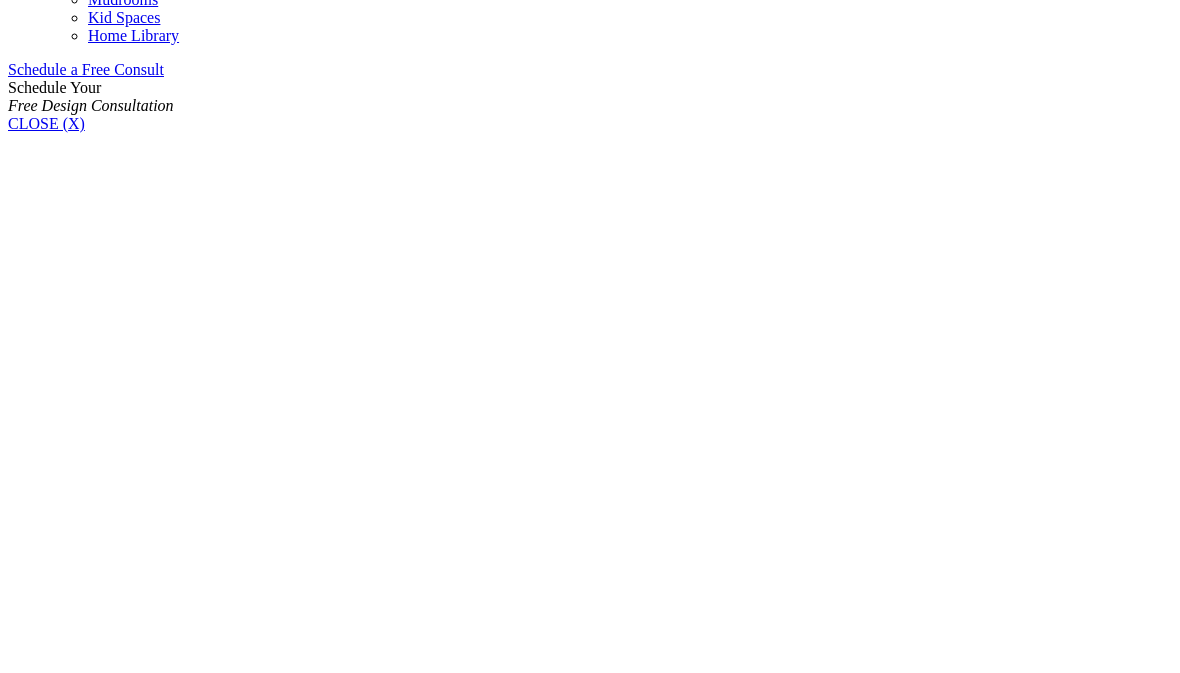 click on "Schedule a Consult" at bounding box center [70, 1227] 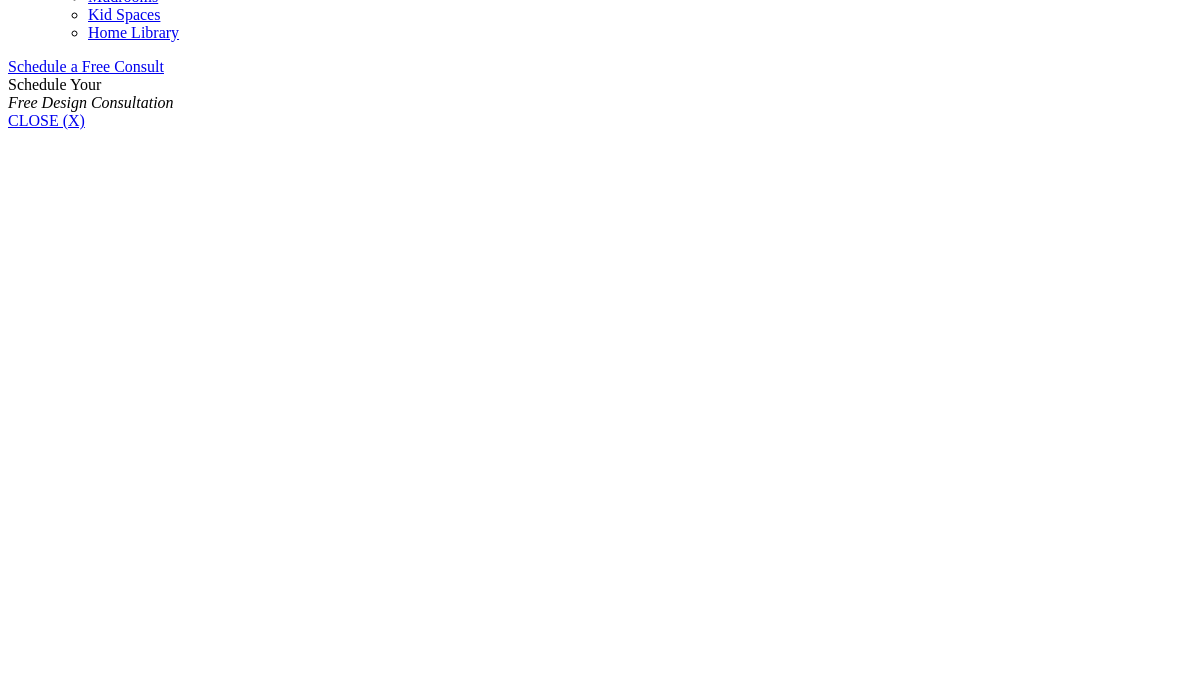 scroll, scrollTop: 1287, scrollLeft: 0, axis: vertical 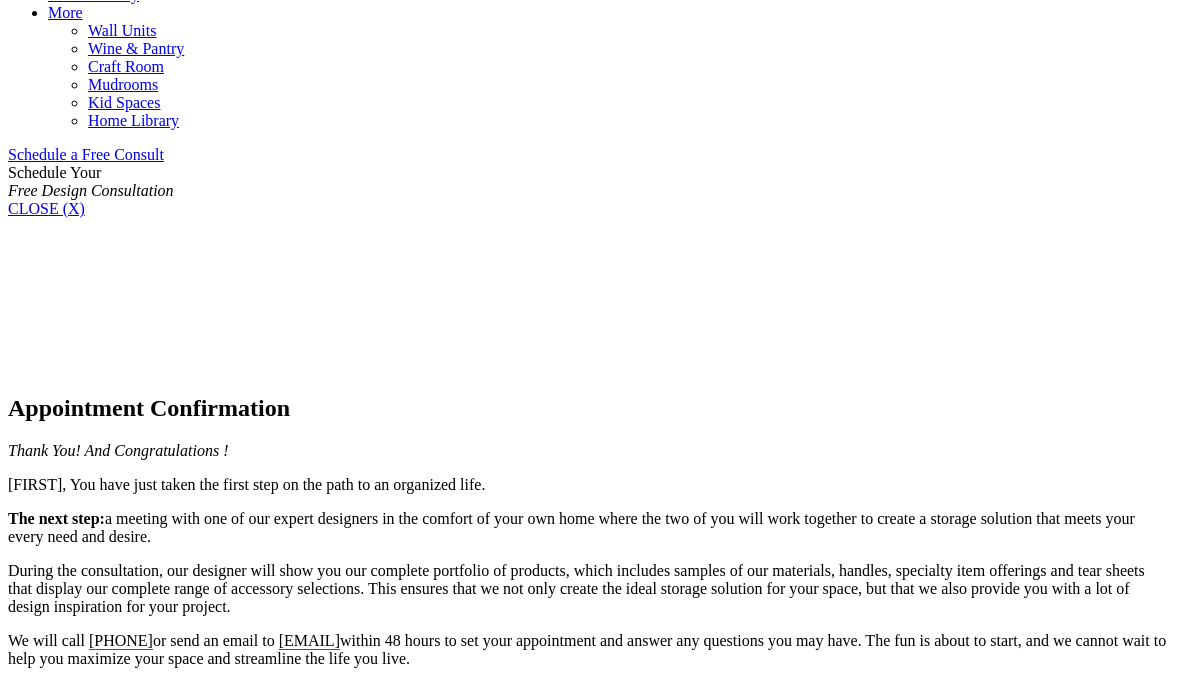 click on "×
Schedule a Free Consultation" at bounding box center [590, 14568] 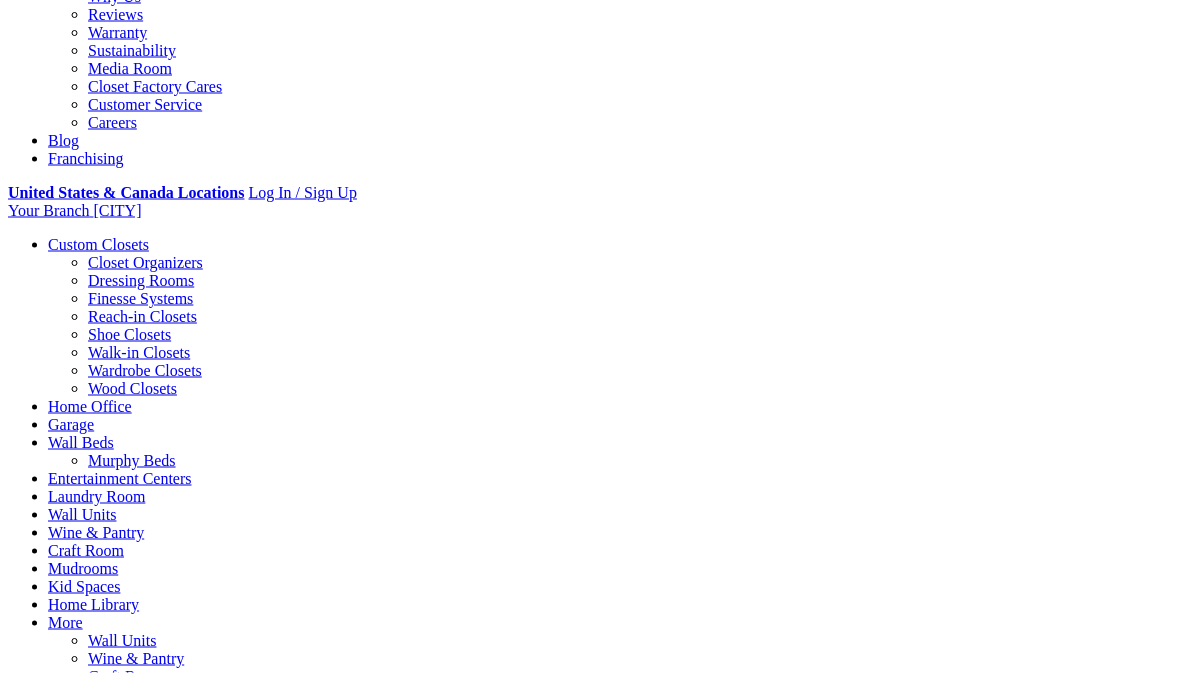 scroll, scrollTop: 589, scrollLeft: 0, axis: vertical 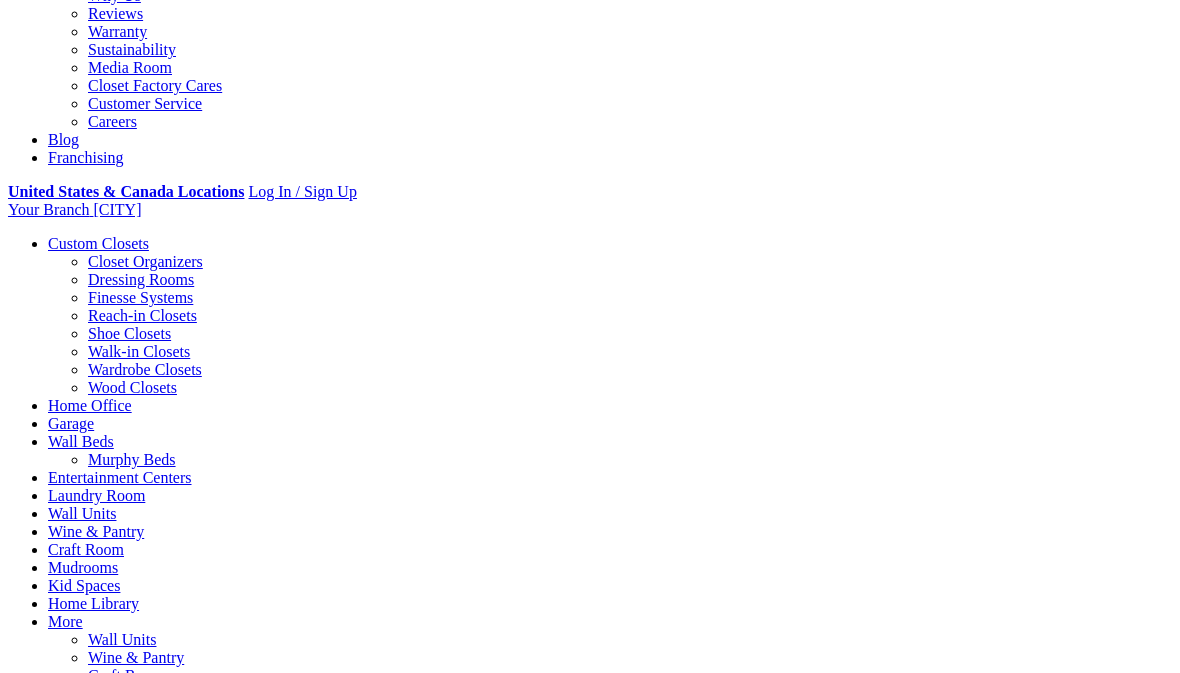 click on "Design Process" at bounding box center [137, -347] 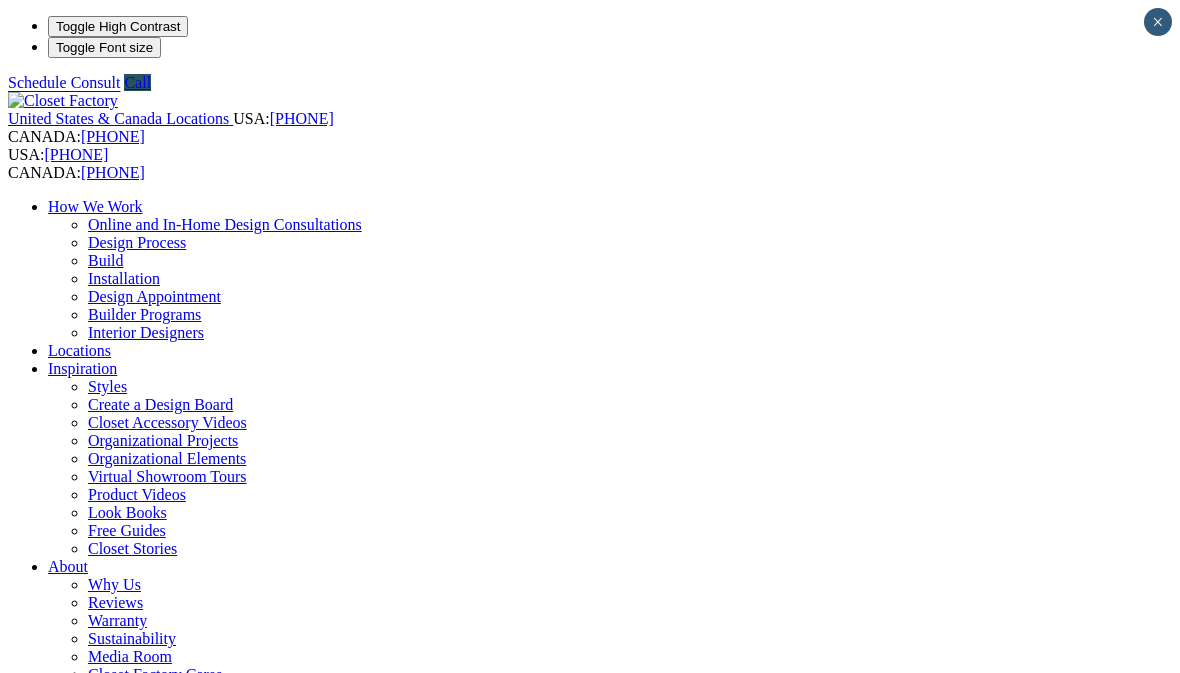 scroll, scrollTop: 0, scrollLeft: 0, axis: both 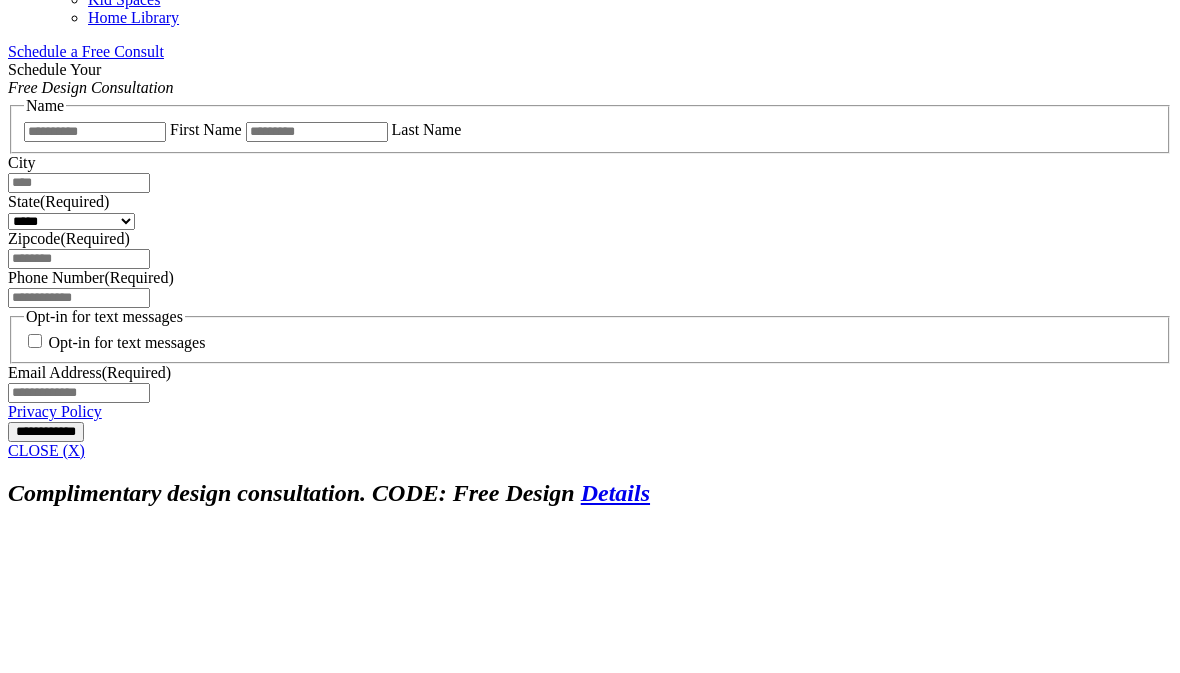 click on "CLOSE (X)" at bounding box center (46, 450) 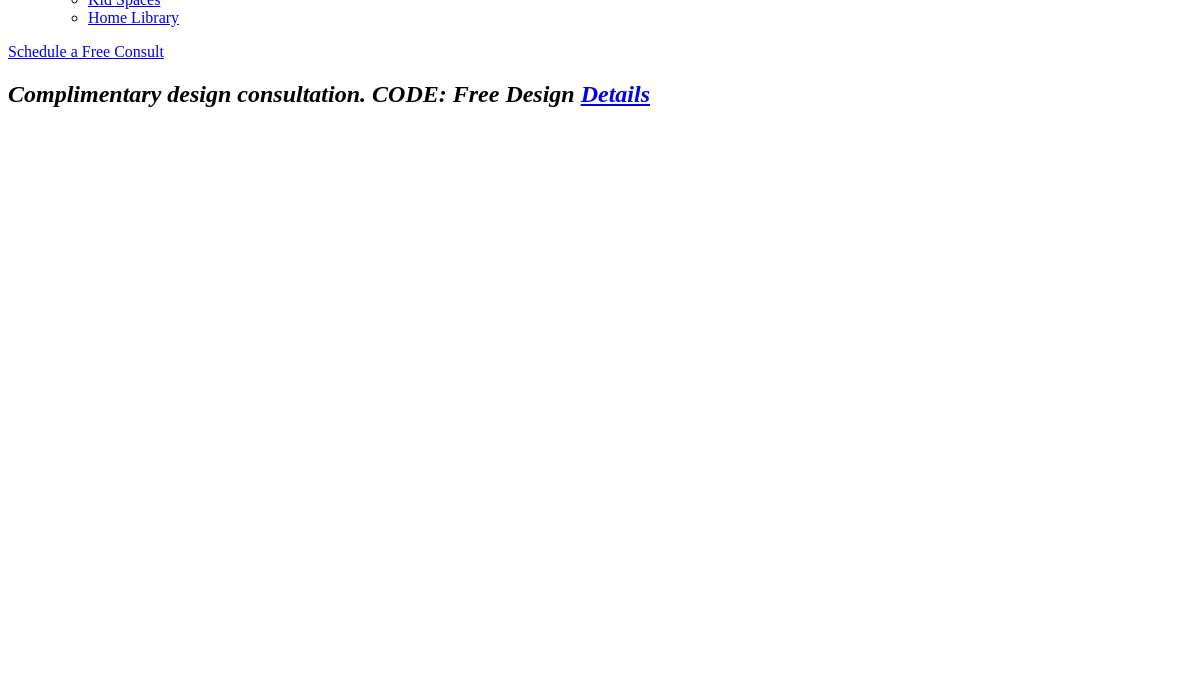 click on "Design Process" at bounding box center [57, 2256] 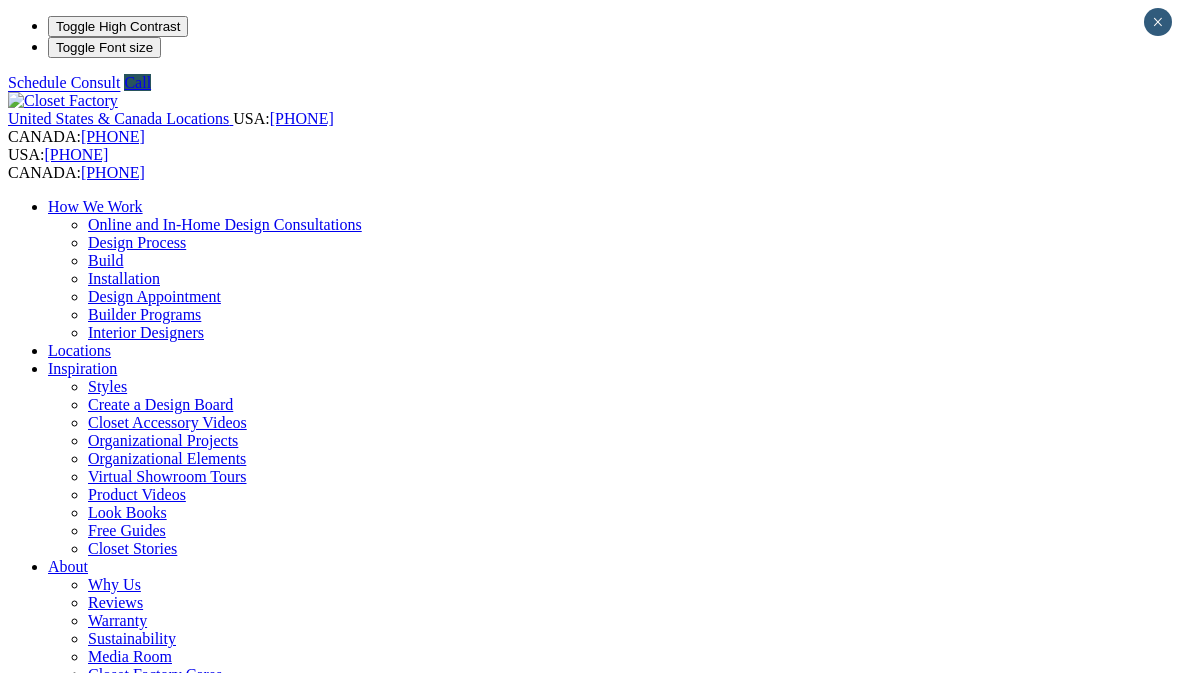 scroll, scrollTop: 41, scrollLeft: 0, axis: vertical 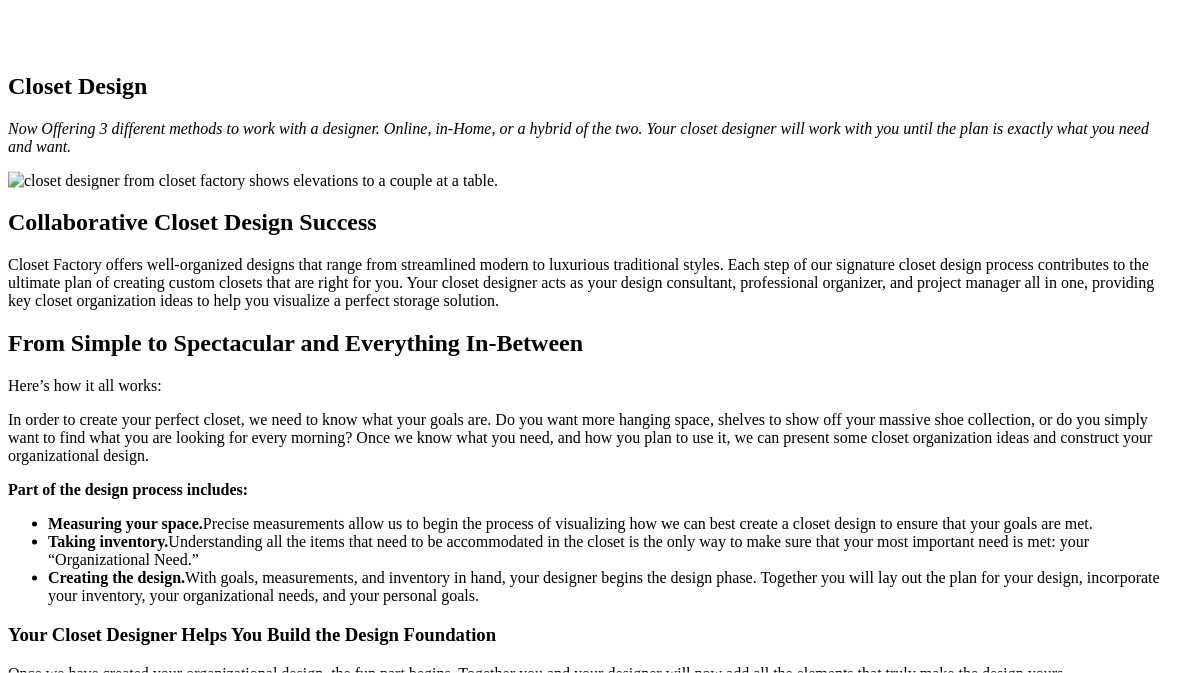 click on "Laundry Room" at bounding box center [96, -425] 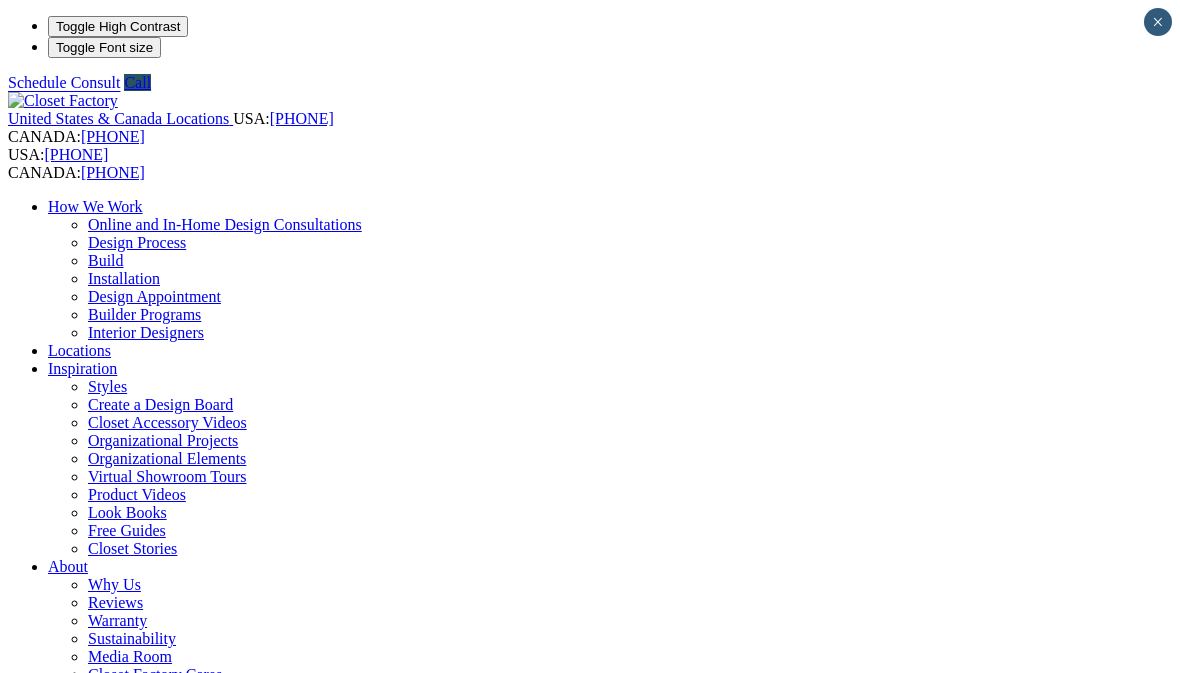 scroll, scrollTop: 0, scrollLeft: 0, axis: both 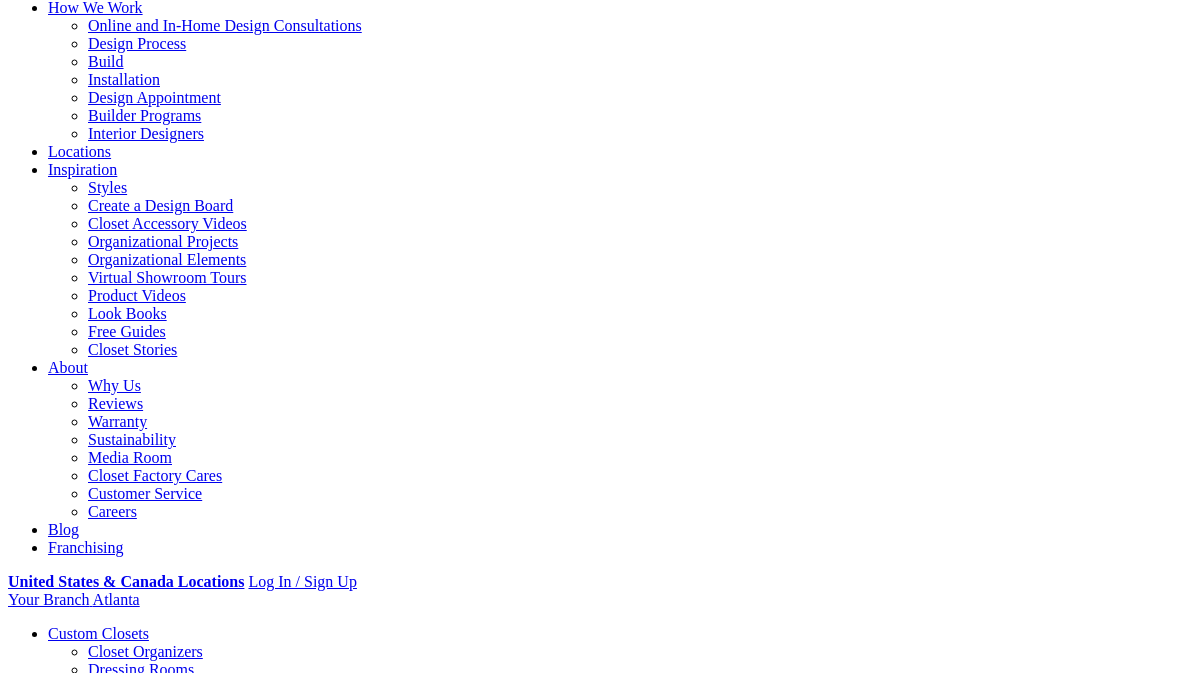 click on "Gallery" at bounding box center (111, 1773) 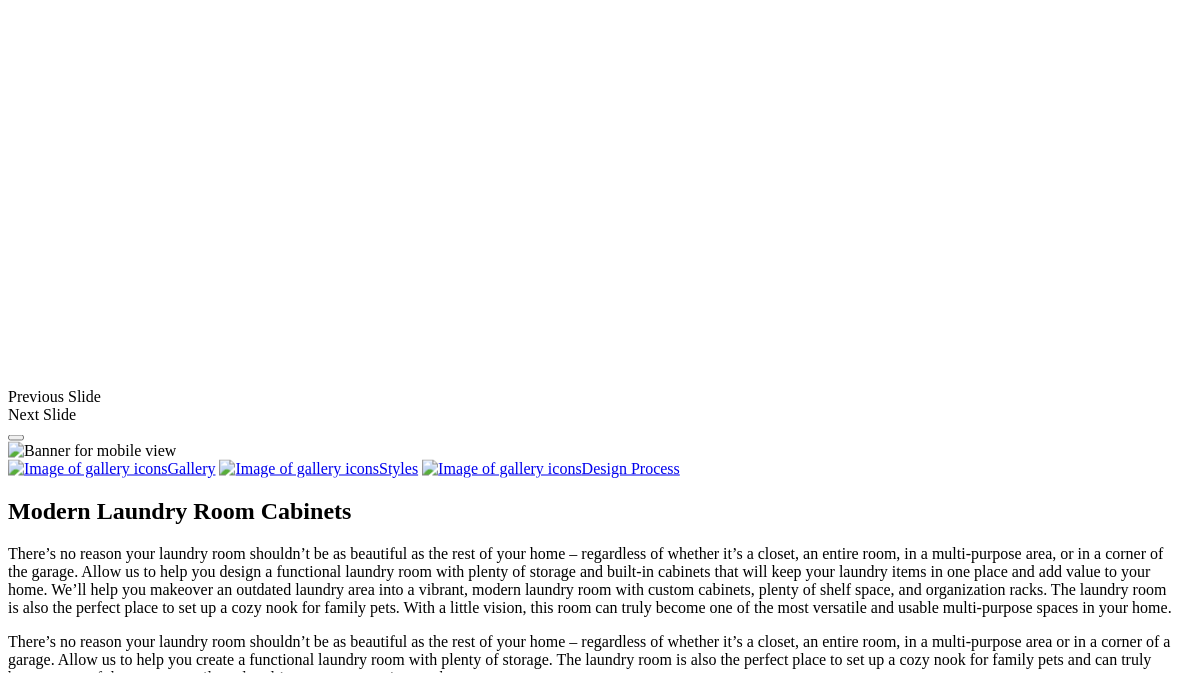 scroll, scrollTop: 1509, scrollLeft: 0, axis: vertical 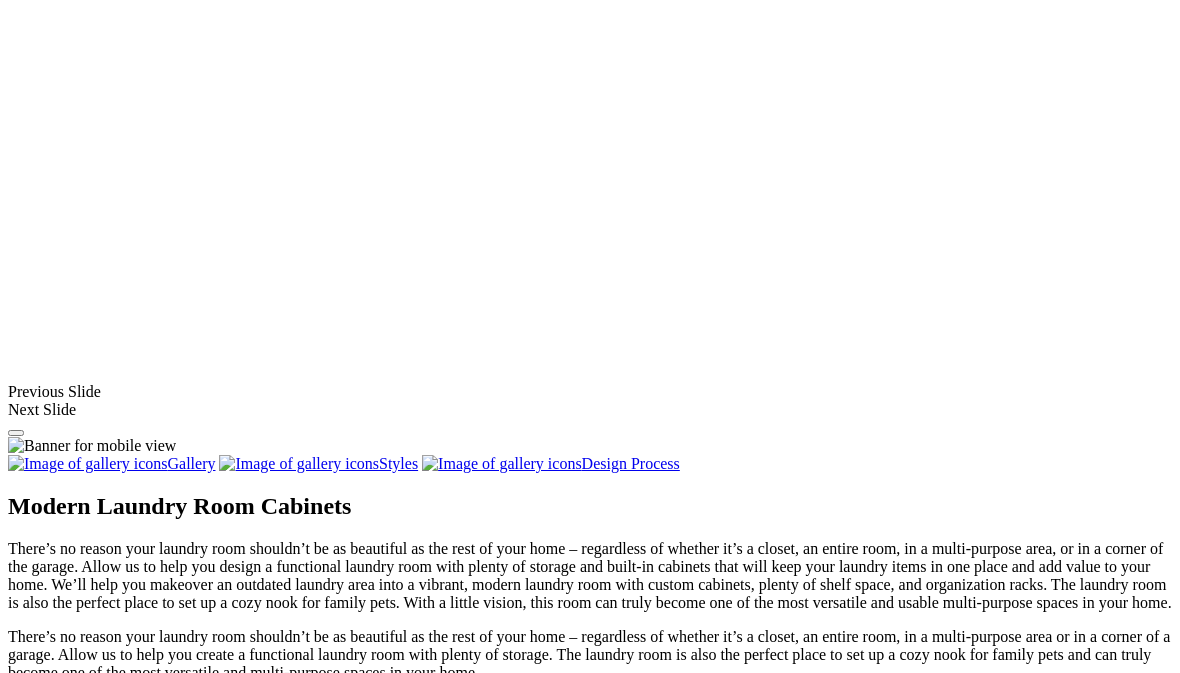 click at bounding box center (108, 1514) 